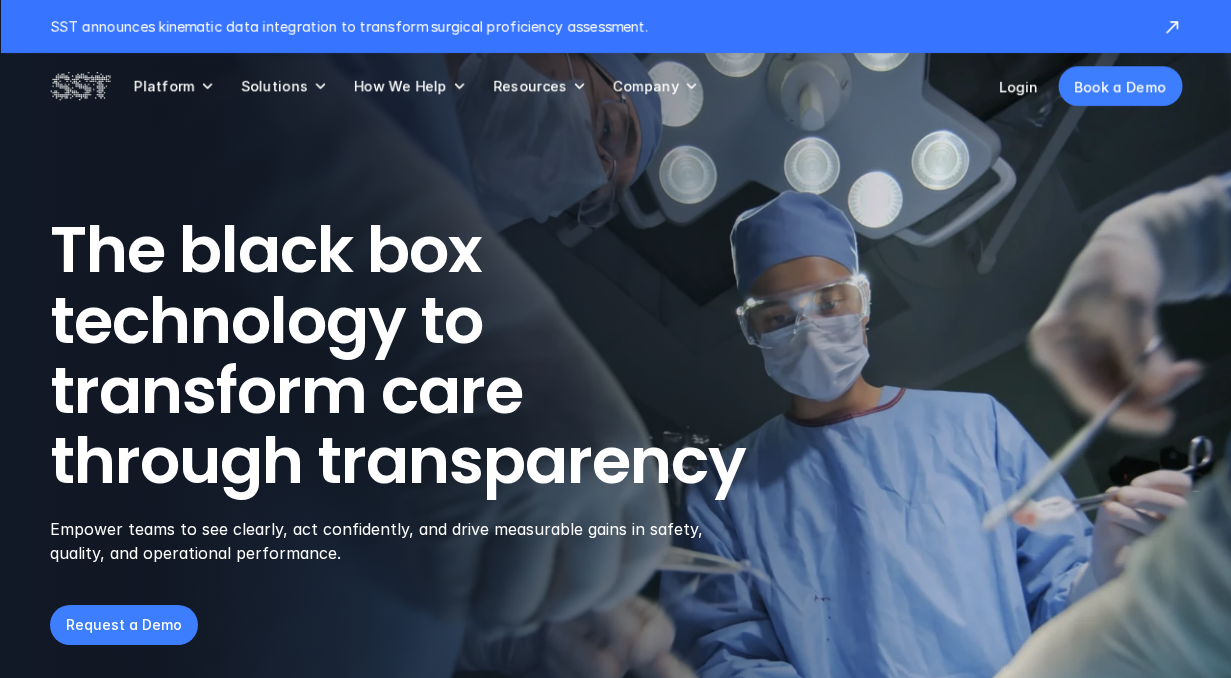 scroll, scrollTop: 0, scrollLeft: 0, axis: both 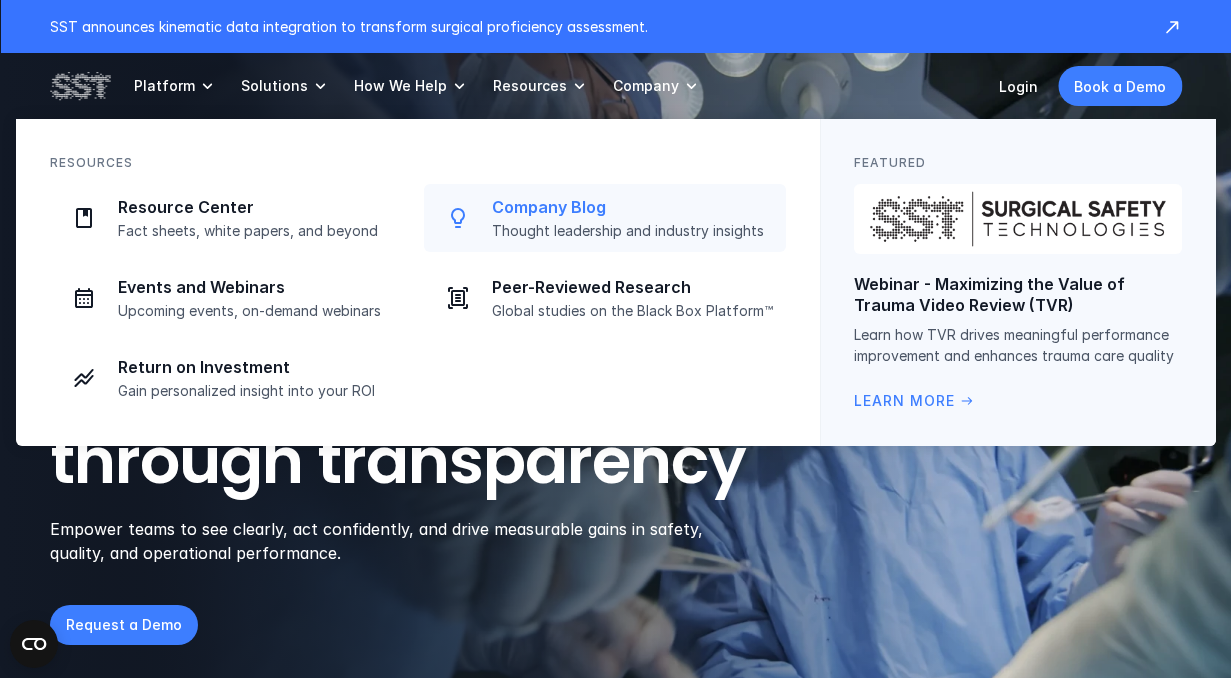 click on "Company Blog" at bounding box center (633, 207) 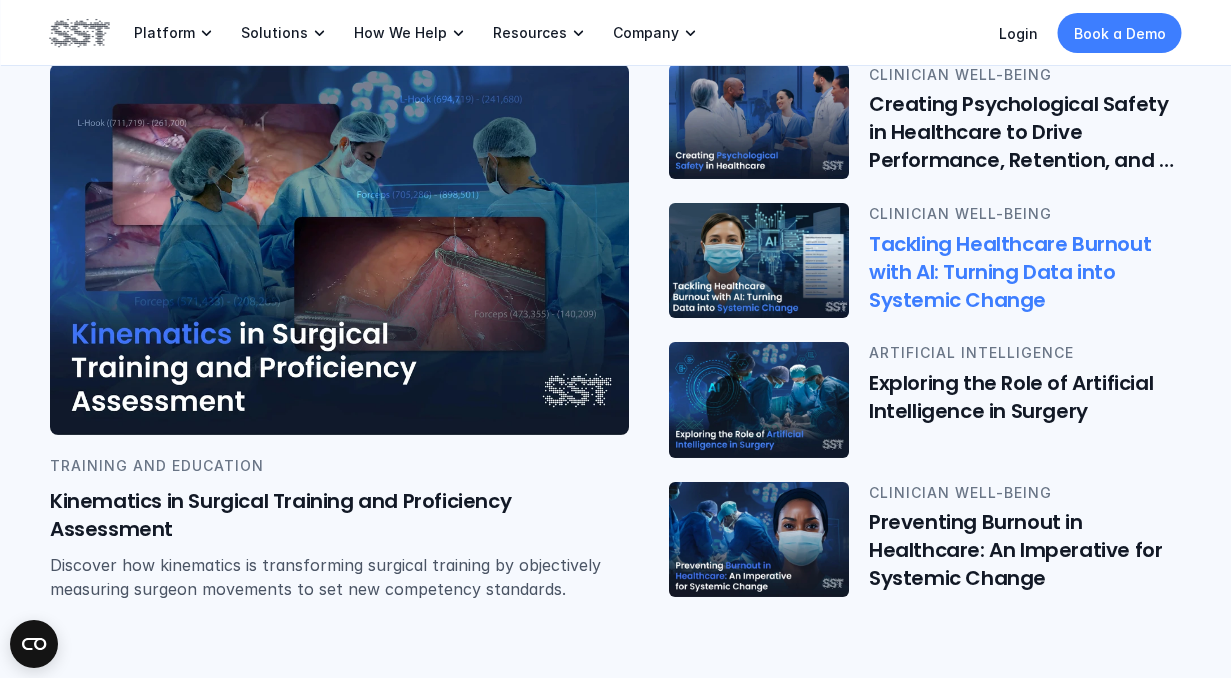 scroll, scrollTop: 527, scrollLeft: 0, axis: vertical 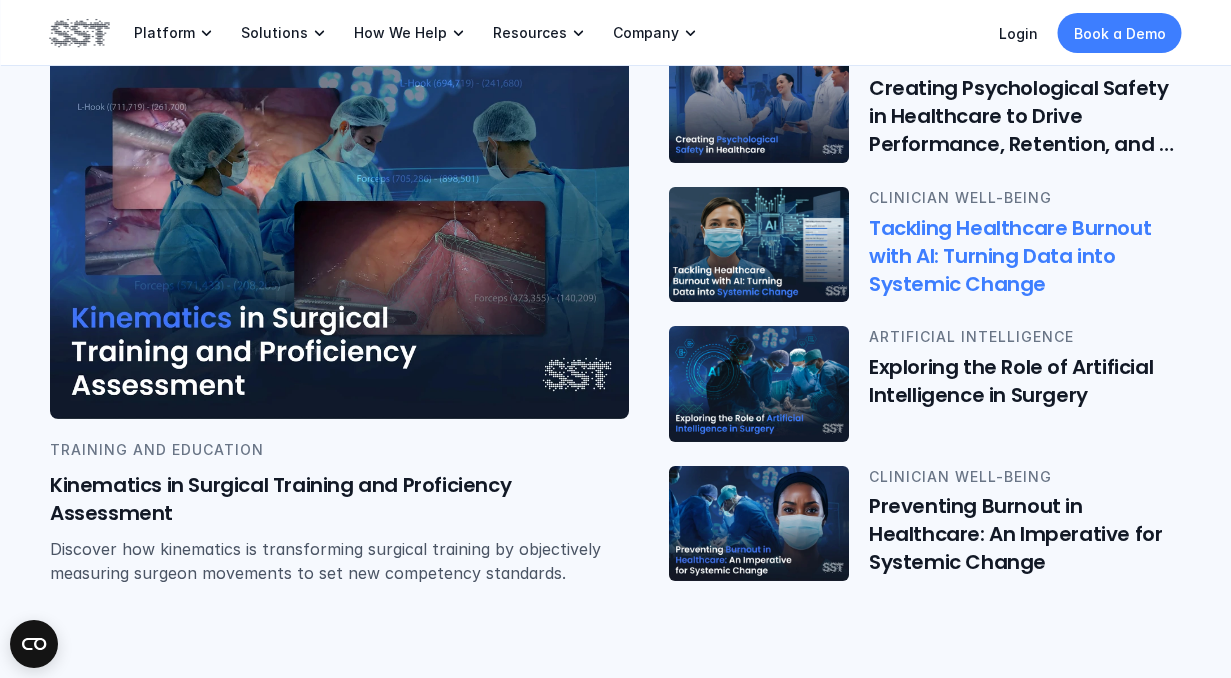 click on "Tackling Healthcare Burnout with AI: Turning Data into Systemic Change" at bounding box center [1025, 256] 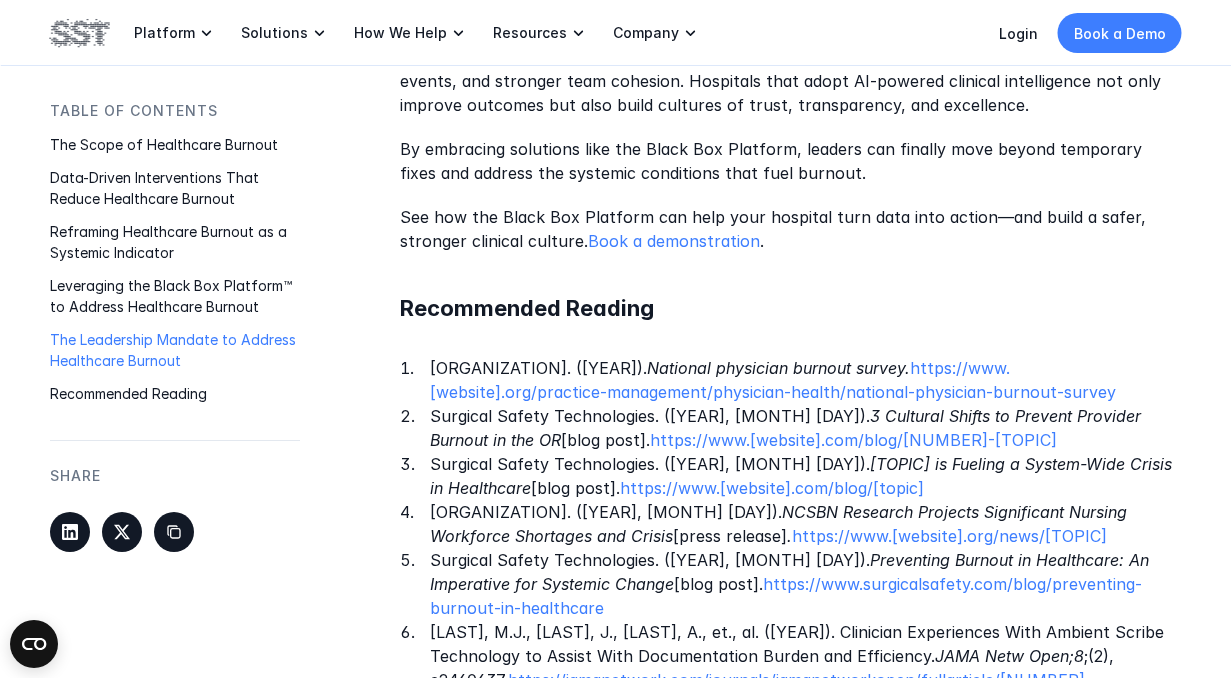 scroll, scrollTop: 3106, scrollLeft: 0, axis: vertical 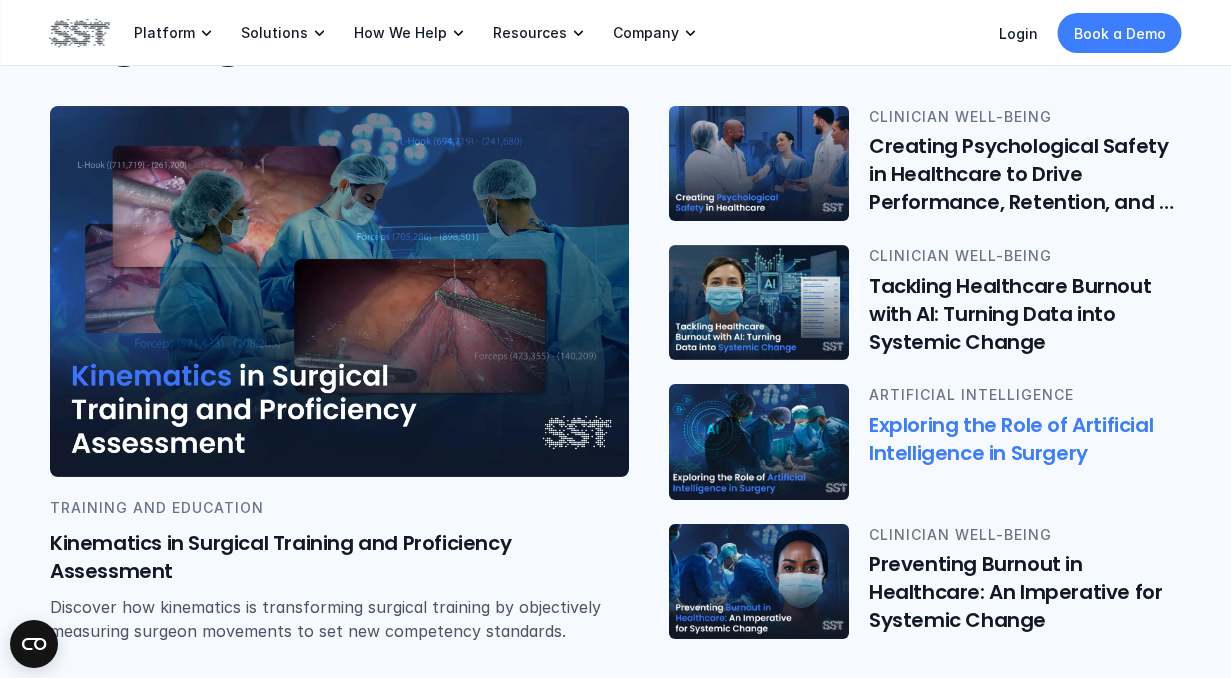 click at bounding box center [759, 442] 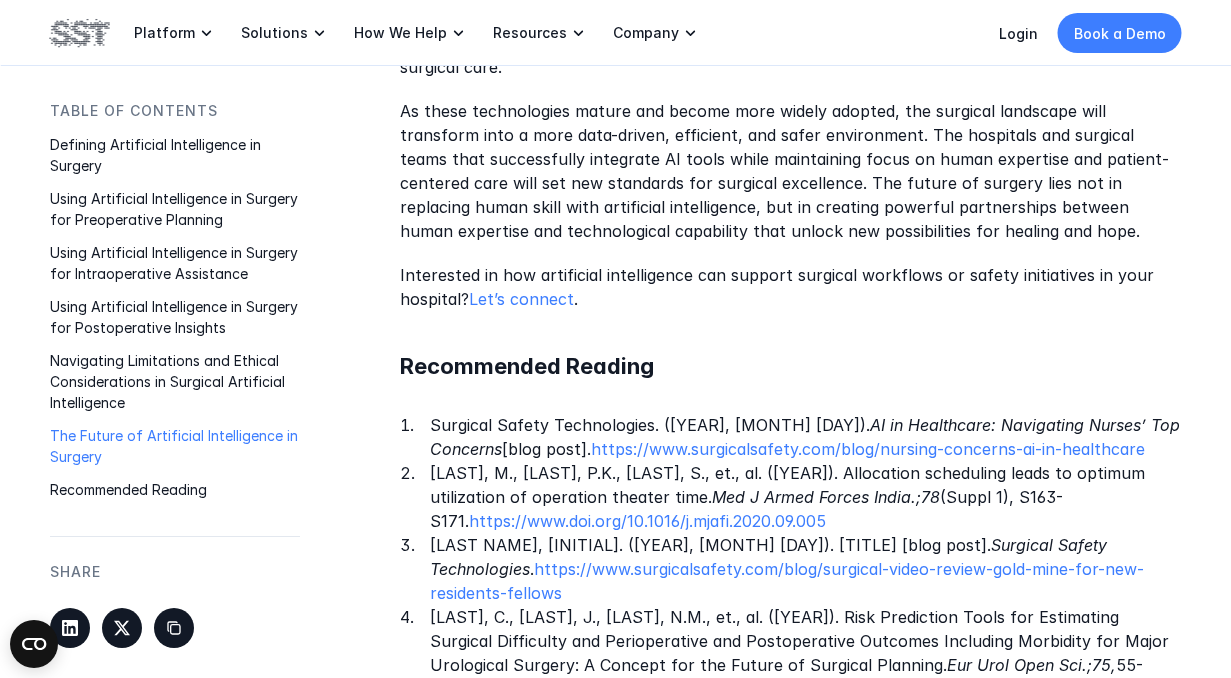 scroll, scrollTop: 5016, scrollLeft: 0, axis: vertical 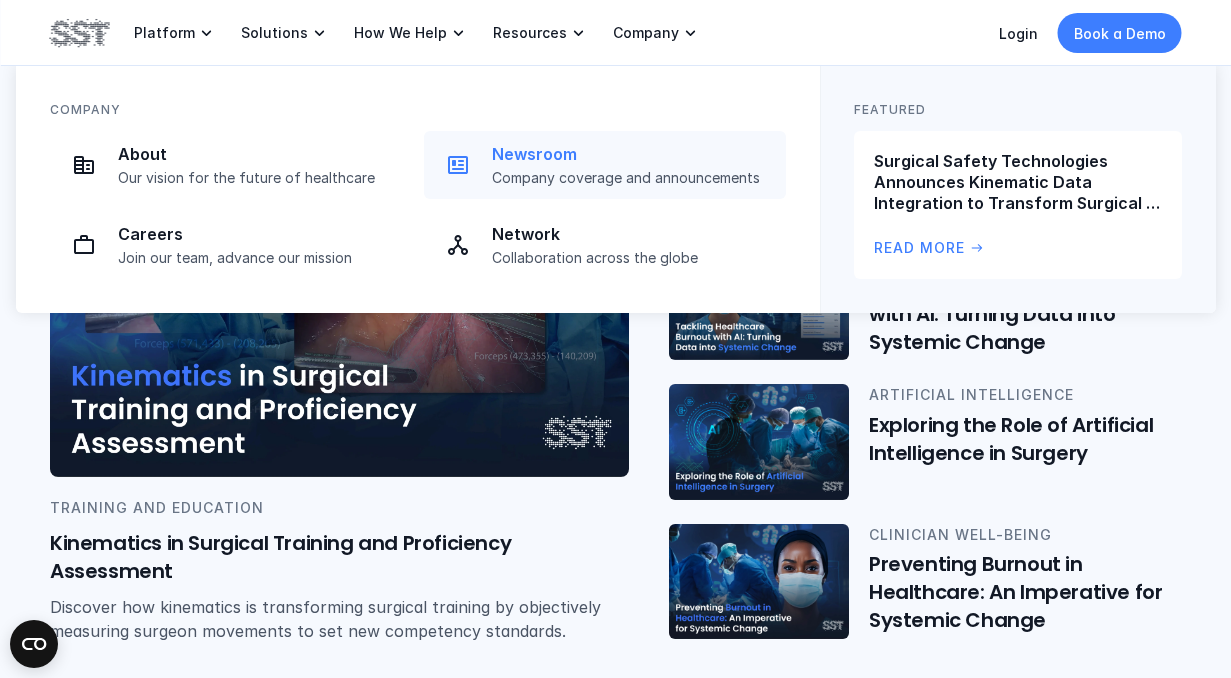 click on "Newsroom" at bounding box center (633, 154) 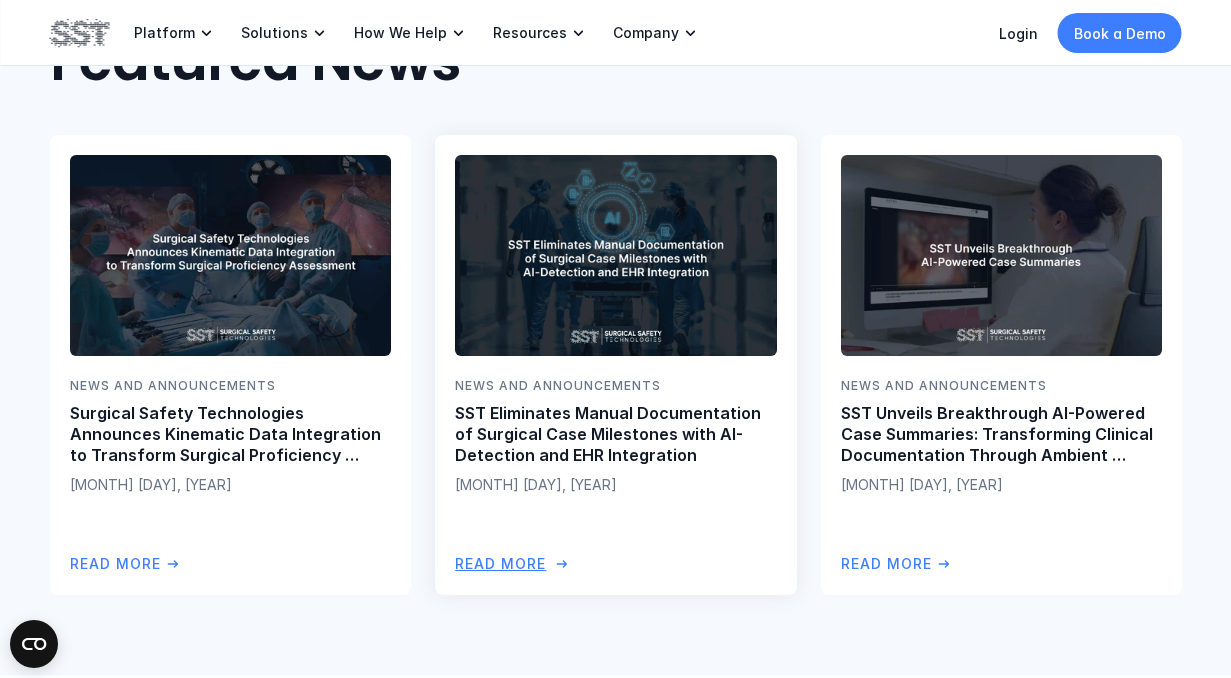 scroll, scrollTop: 451, scrollLeft: 0, axis: vertical 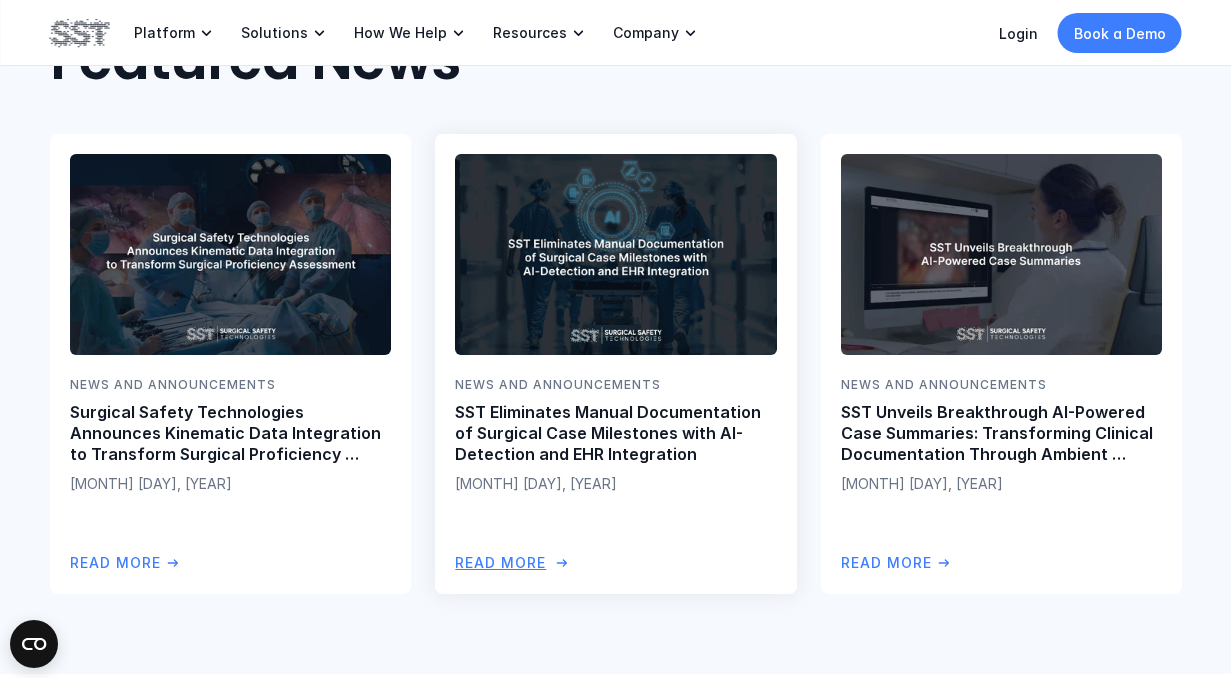 click on "SST Eliminates Manual Documentation of Surgical Case Milestones with AI-Detection and EHR Integration" at bounding box center (615, 433) 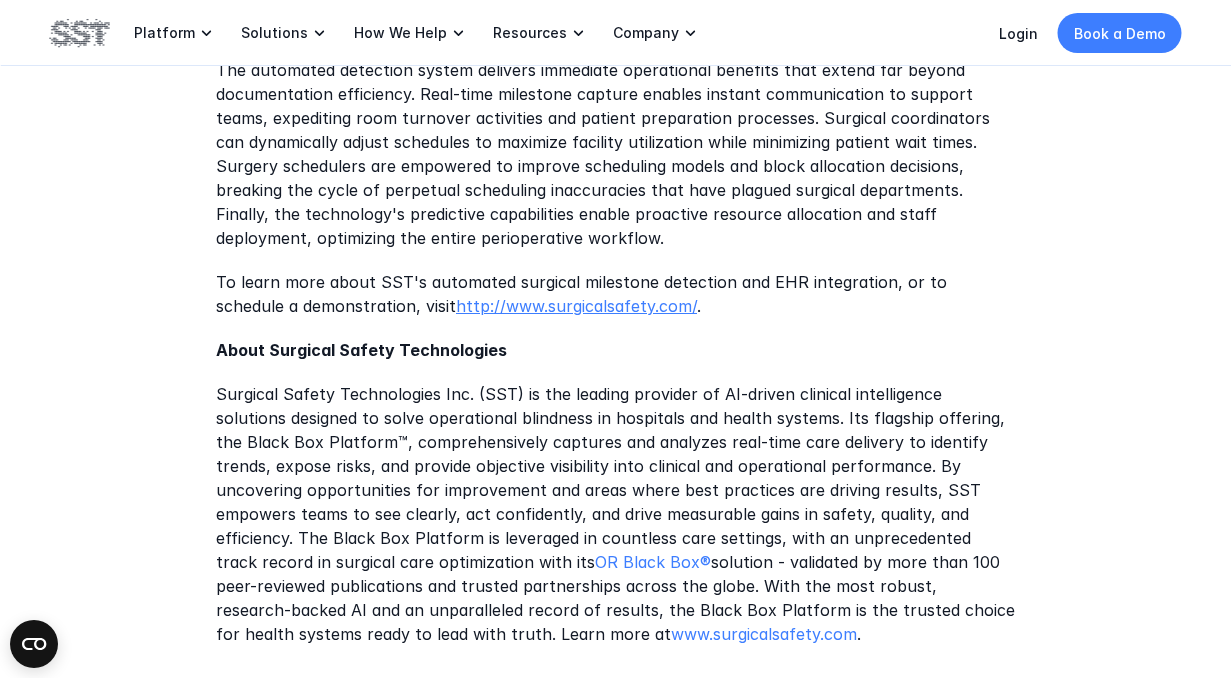 scroll, scrollTop: 1953, scrollLeft: 0, axis: vertical 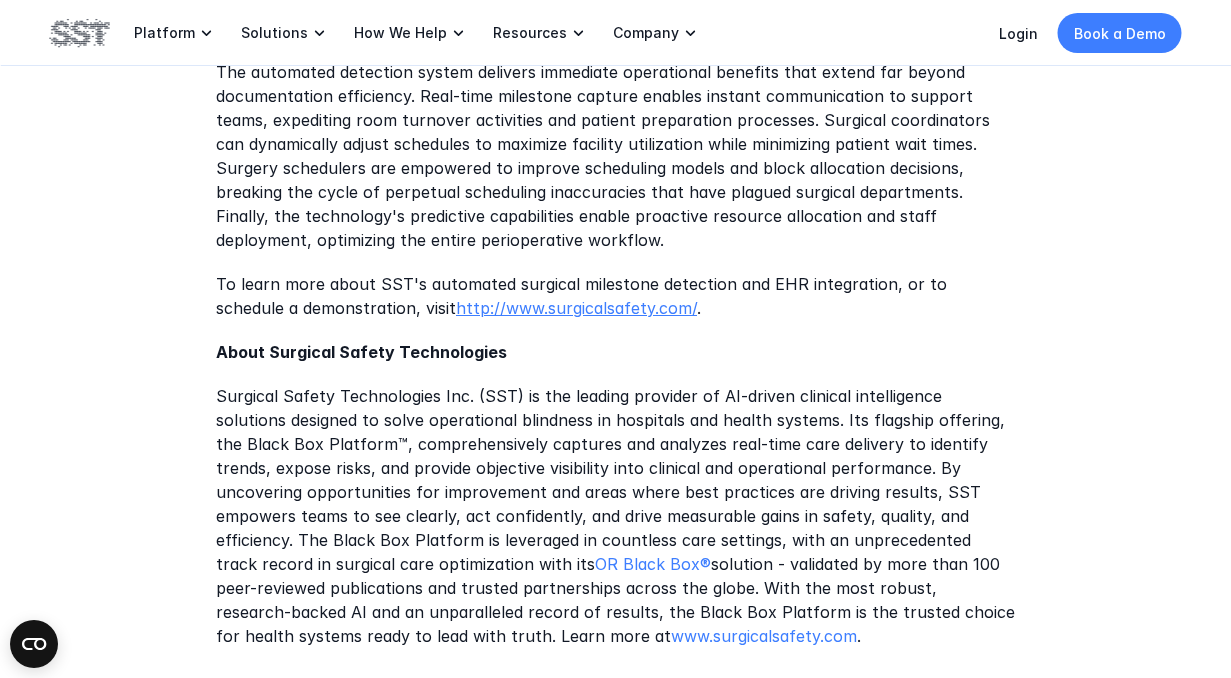 click on "http://www.surgicalsafety.com/" at bounding box center [576, 309] 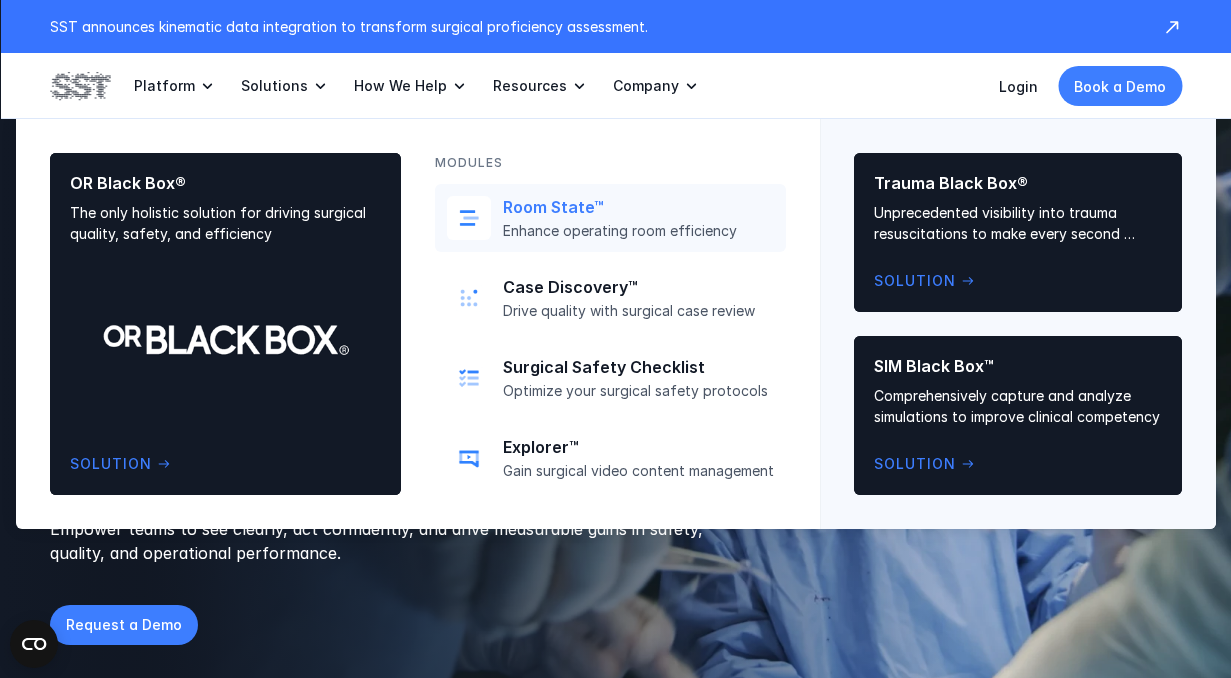 click on "Enhance operating room efficiency" at bounding box center [638, 231] 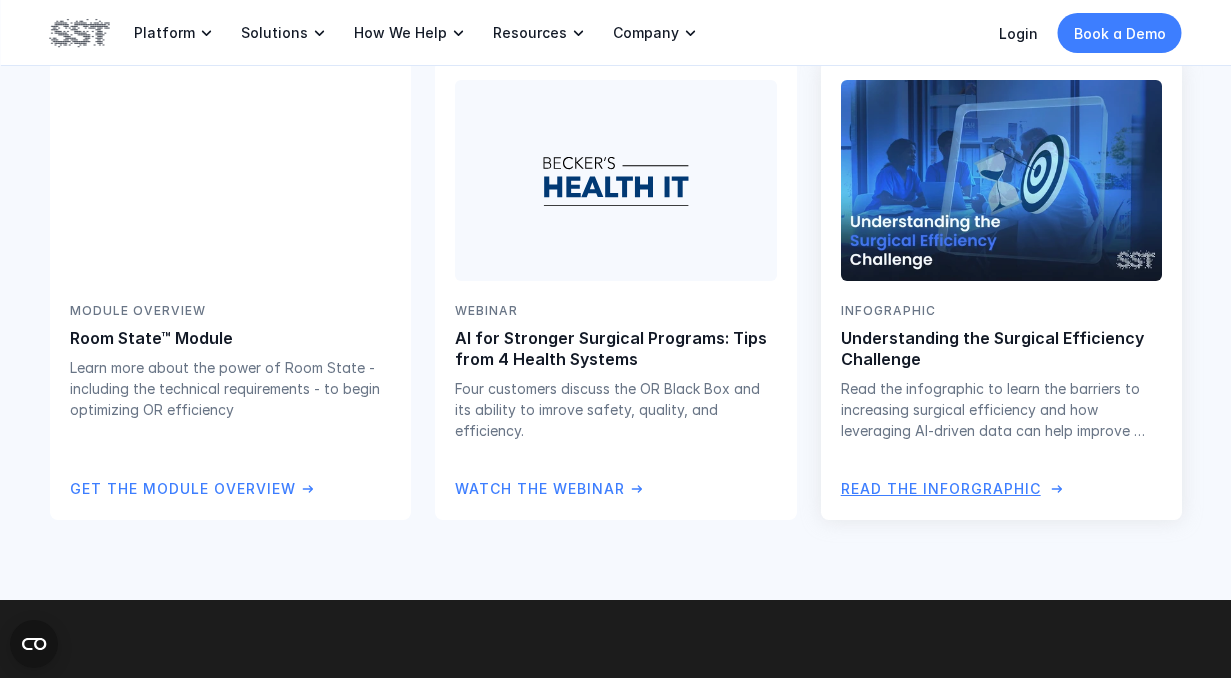 scroll, scrollTop: 5251, scrollLeft: 0, axis: vertical 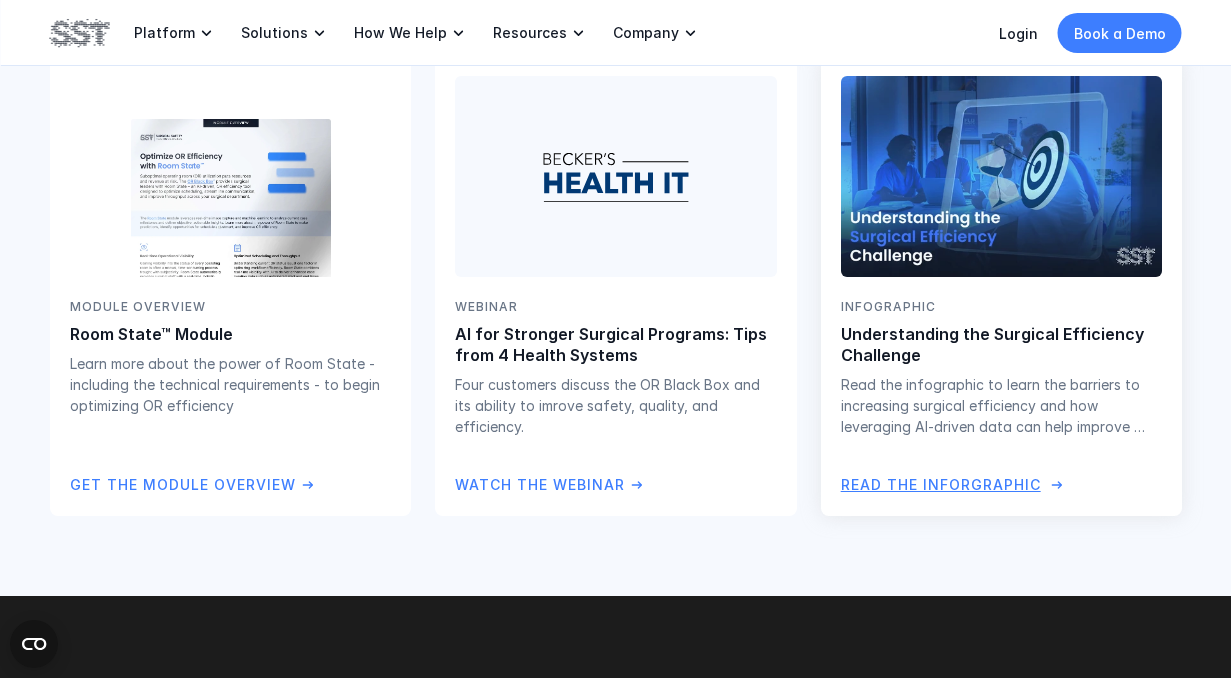 click on "Read the Inforgraphic" at bounding box center (940, 485) 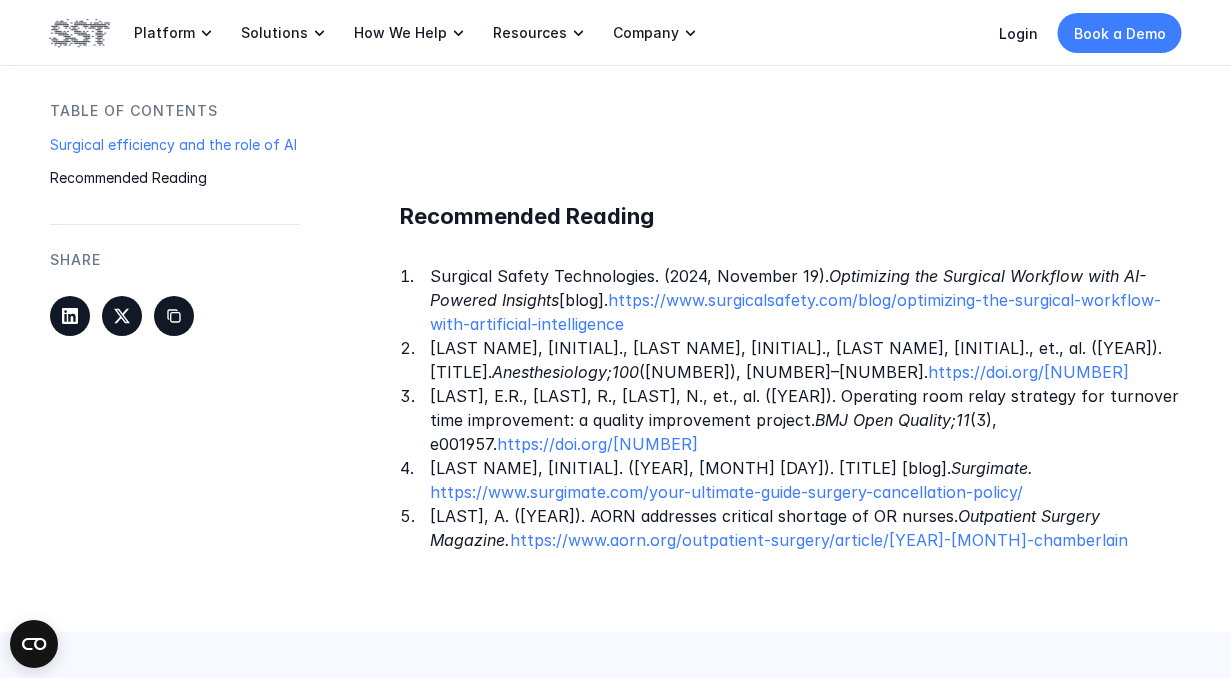 scroll, scrollTop: 3651, scrollLeft: 0, axis: vertical 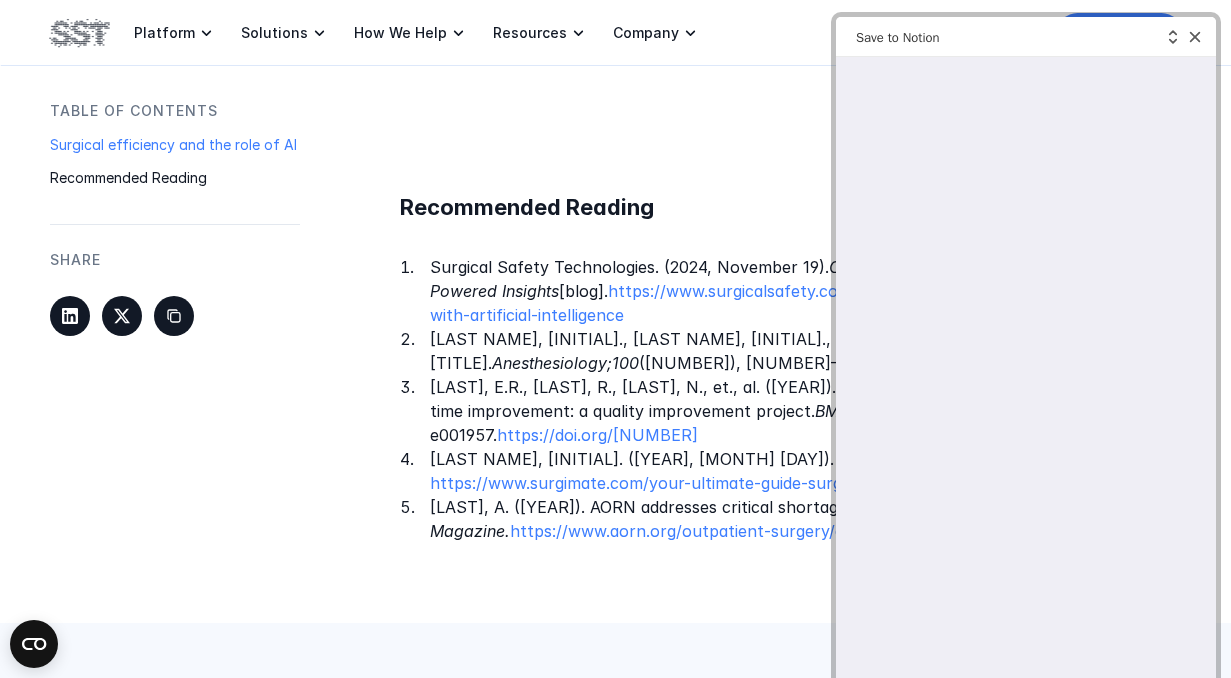 click on "Table of Contents Surgical efficiency and the role of AI Recommended Reading SHARE Improving surgical efficiency is essential for optimizing an organization’s bottom line. Even the slightest increase in turnover times can be costly, both financially and in terms of staff satisfaction. Yet predicting and preventing the root causes of inefficiency is extremely complex. Surgical efficiency and the role of AI Gaining real-time visibility into every operating room is a manual, time-consuming process today. OR Charge Desk personnel make rounds to visually inspect each room and updates regarding status and remaining case duration are, plainly, educated assumptions. It is very difficult to gain objective, accurate insights into current OR status and how it will impact the downstream surgical schedule. However, healthcare organizations can leverage video capture and AI to accurately predict anticipated start times, end times, and overtime requirements. Their surgical schedules begin to optimize infographic" at bounding box center (615, -996) 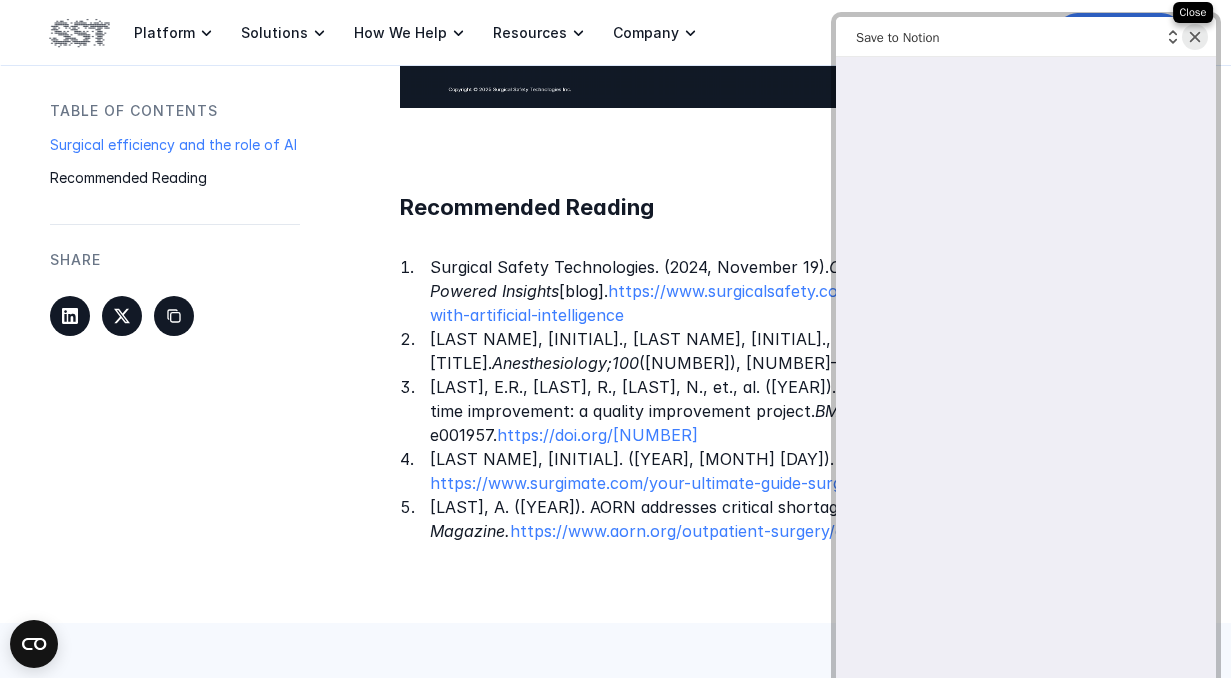 click 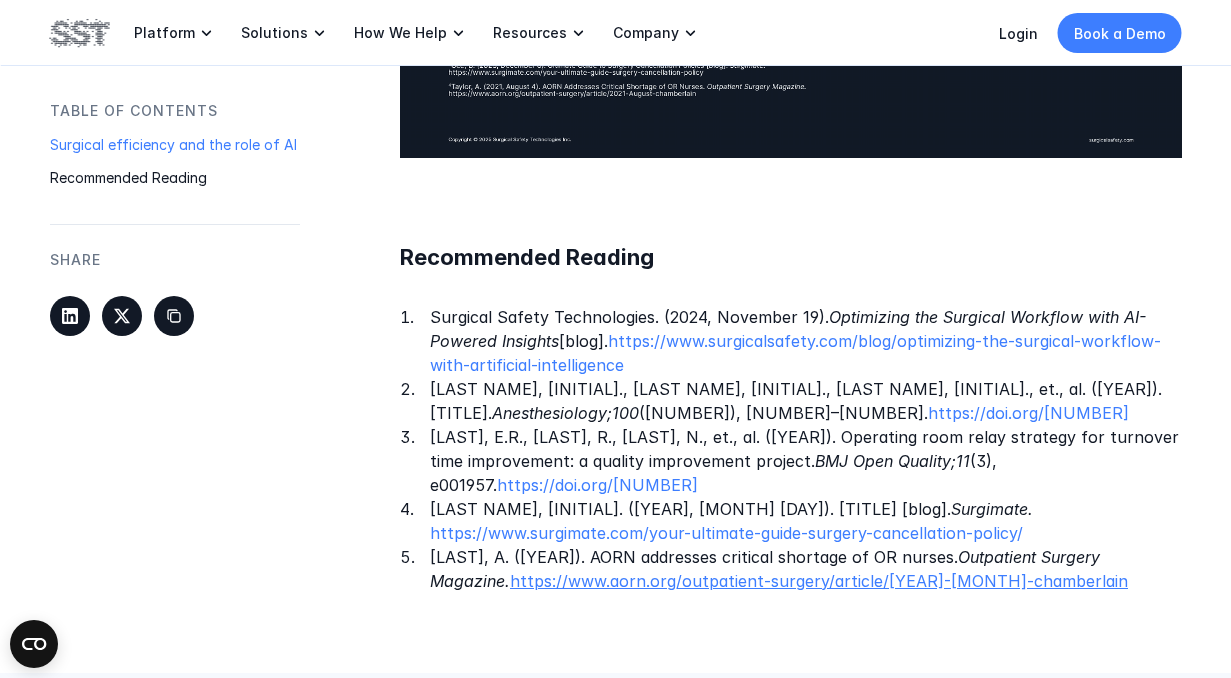 scroll, scrollTop: 3600, scrollLeft: 0, axis: vertical 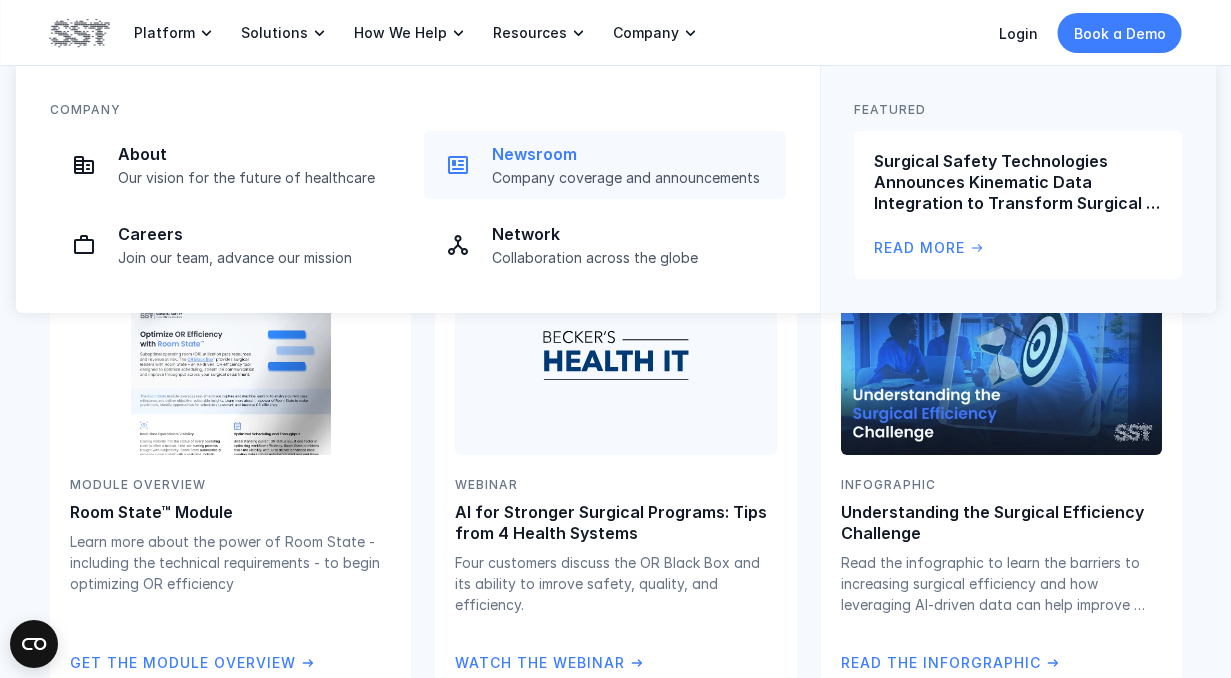 click on "Newsroom" at bounding box center (633, 154) 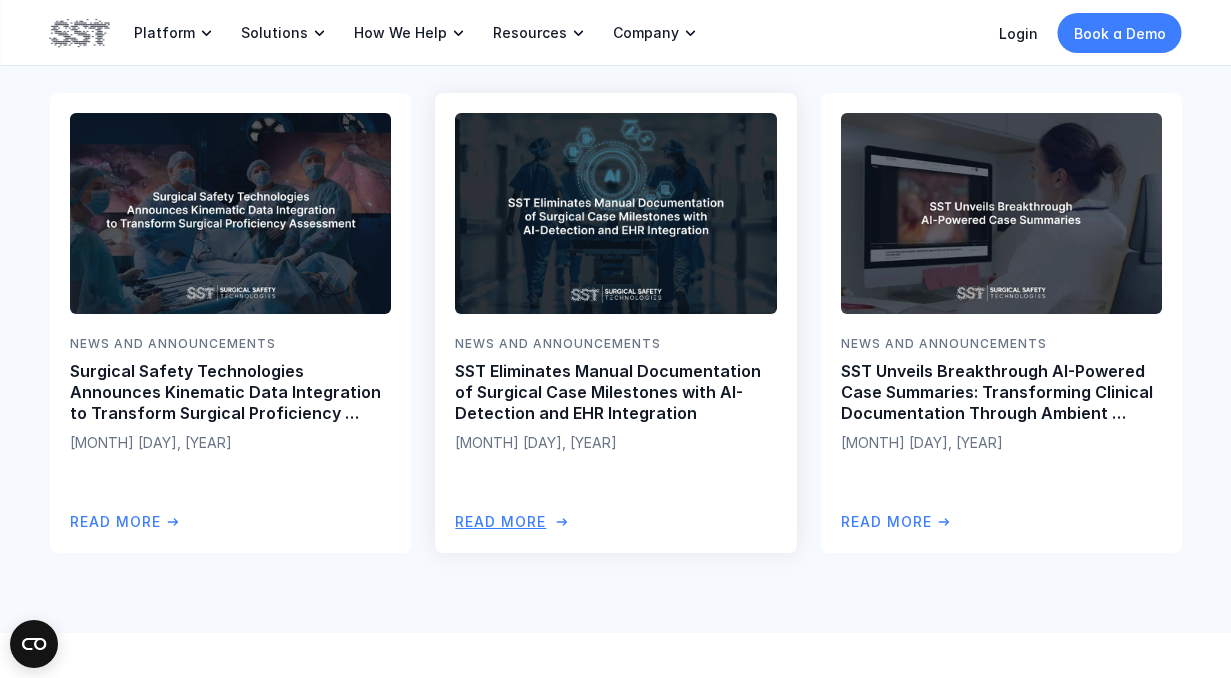 scroll, scrollTop: 497, scrollLeft: 0, axis: vertical 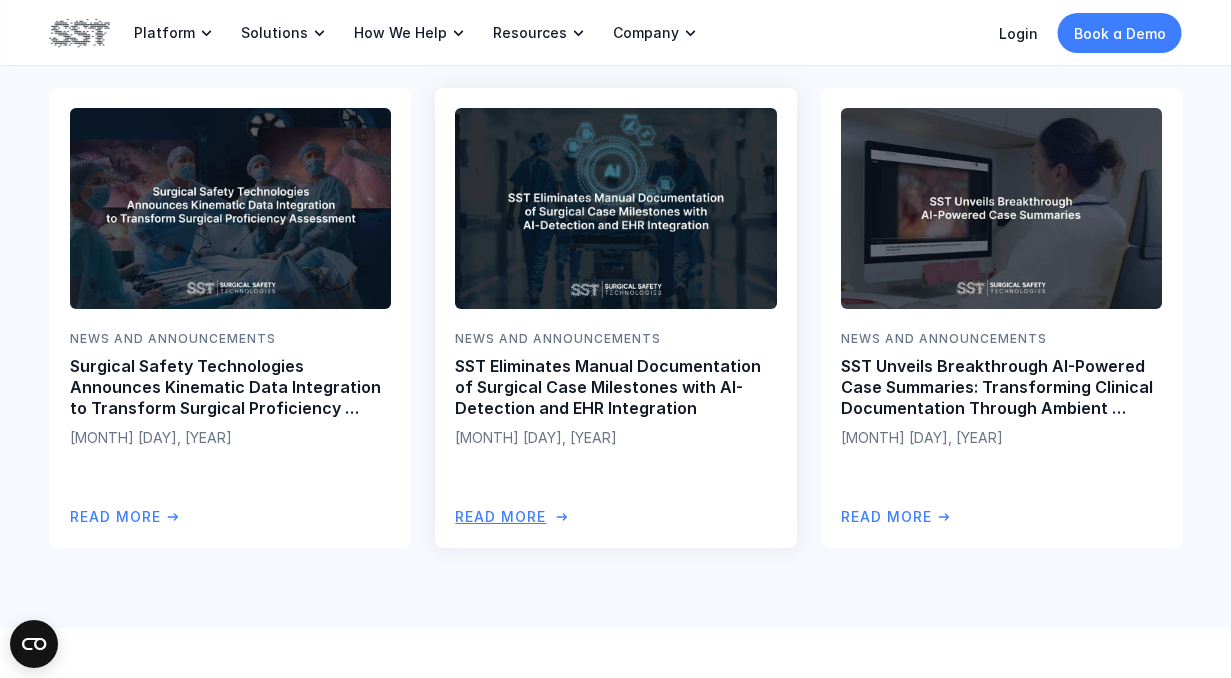 click on "SST Eliminates Manual Documentation of Surgical Case Milestones with AI-Detection and EHR Integration" at bounding box center (615, 387) 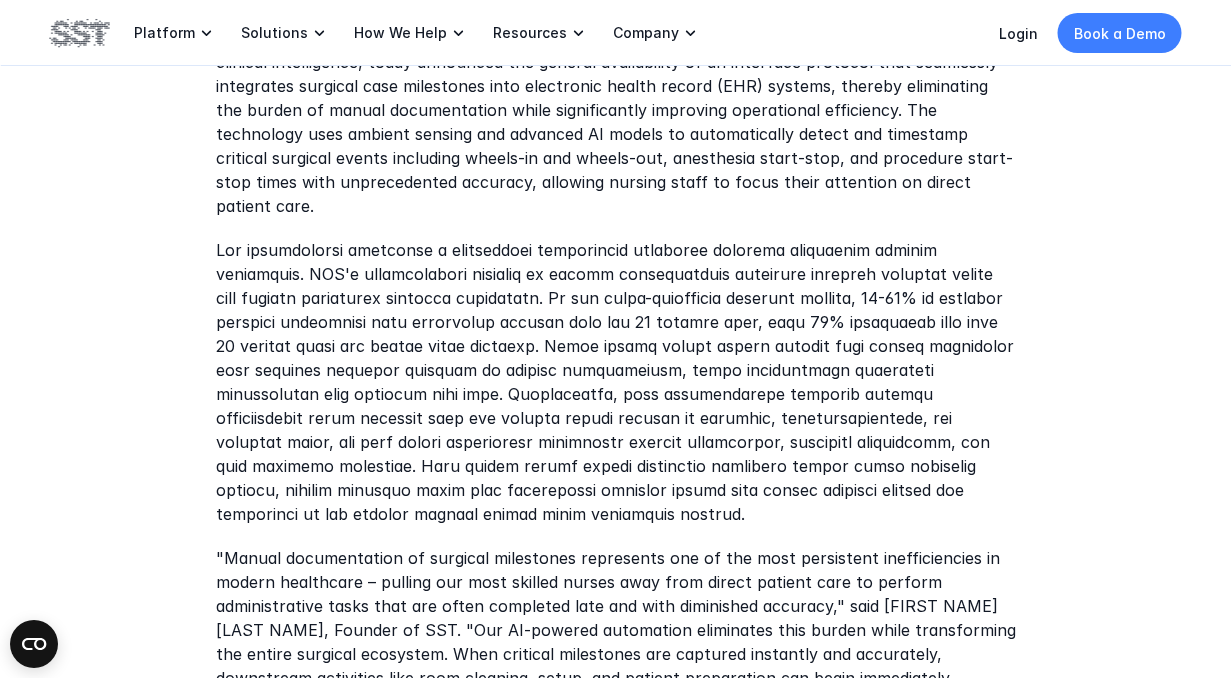 scroll, scrollTop: 838, scrollLeft: 0, axis: vertical 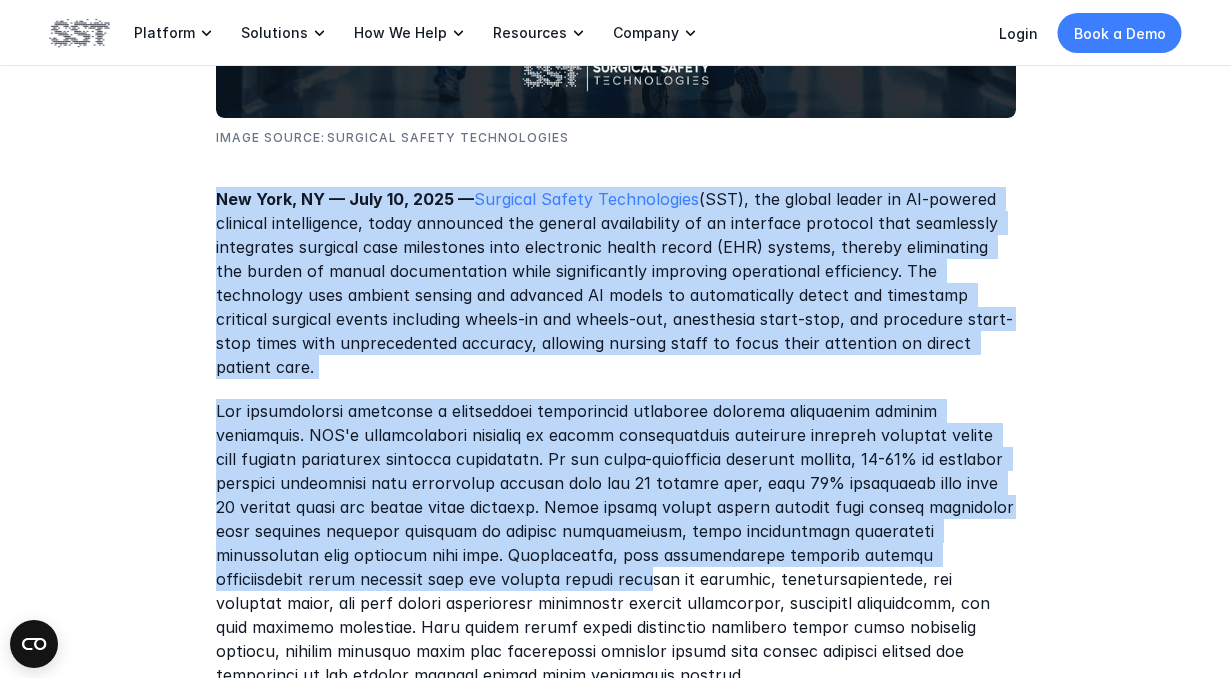drag, startPoint x: 197, startPoint y: 194, endPoint x: 543, endPoint y: 563, distance: 505.84286 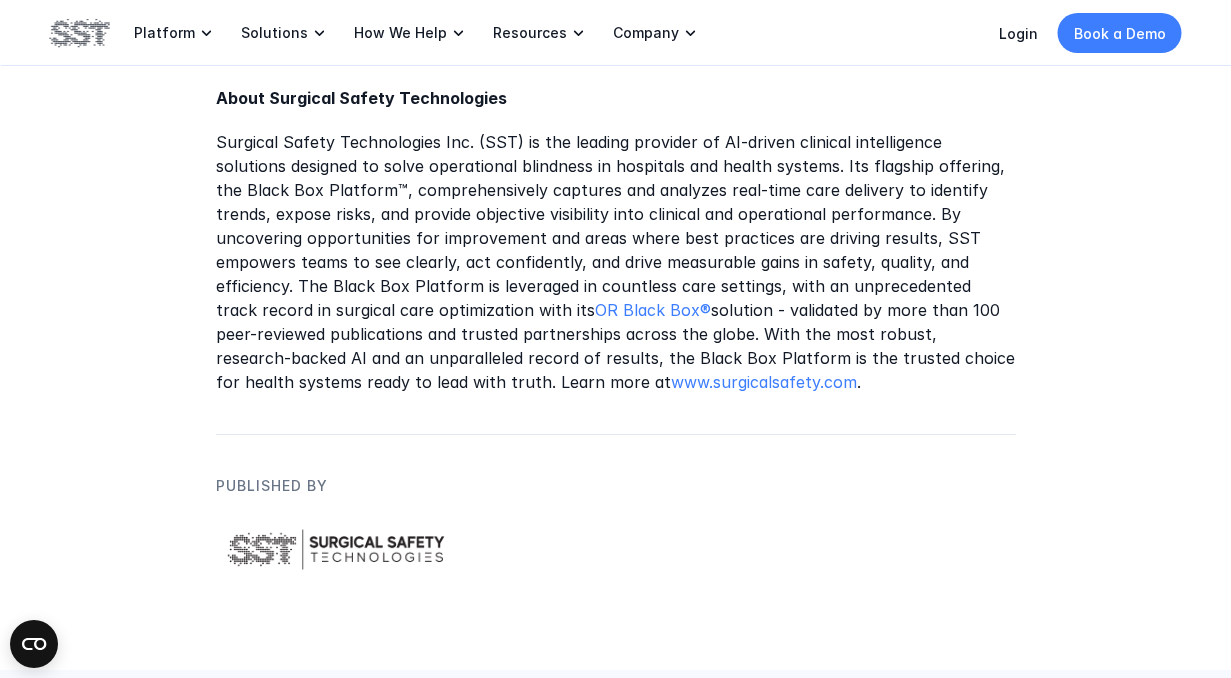 scroll, scrollTop: 2202, scrollLeft: 0, axis: vertical 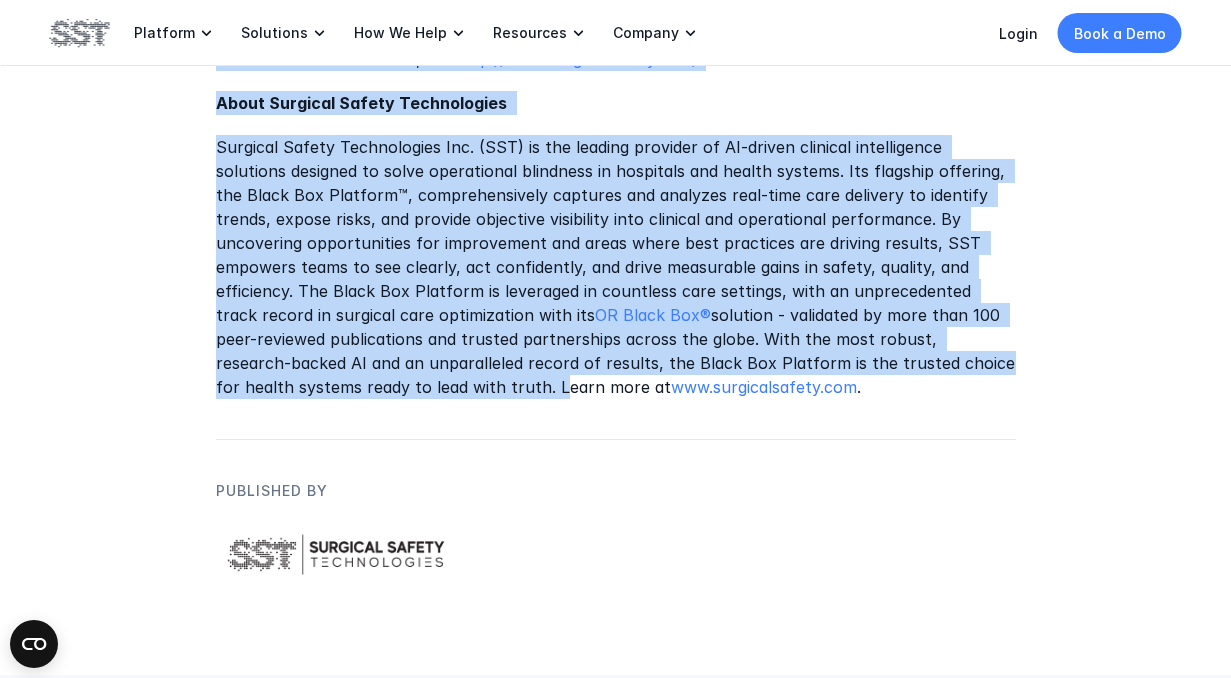 click on "New York, NY — July 10, 2025 — Surgical Safety Technologies (SST), the global leader in AI-powered clinical intelligence, today announced the general availability of an interface protocol that seamlessly integrates surgical case milestones into electronic health record (EHR) systems, thereby eliminating the burden of manual documentation while significantly improving operational efficiency. The technology uses ambient sensing and advanced AI models to automatically detect and timestamp critical surgical events including wheels-in and wheels-out, anesthesia start-stop, and procedure start-stop times with unprecedented accuracy, allowing nursing staff to focus their attention on direct patient care. SST extends its gratitude to Stanford Medicine To learn more about SST's automated surgical milestone detection and EHR integration, or to schedule a demonstration, visit http://www.surgicalsafety.com/. About Surgical Safety Technologies OR Black Box®." at bounding box center [615, -536] 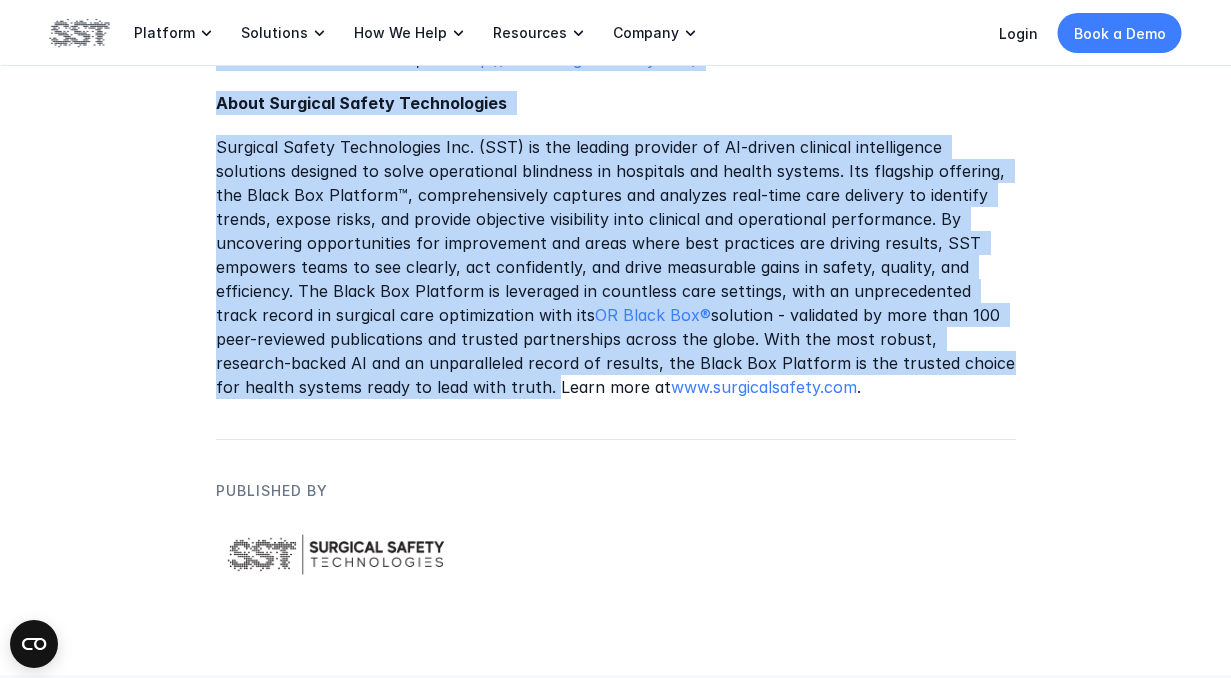 copy on "Lor Ipsu, DO — Sita 82, 5136 —  Consecte Adipis Elitseddoeiu  (TEM), inc utlabo etdolo ma AL-enimadm veniamqu nostrudexerc, ullam laborisni ali exeacom consequatdui au ir inreprehe voluptat veli essecillum fugiatnull pariatur exce sintoccaec cupi nonproiden suntcu quioff (DES) mollita, idestla perspiciati und omnisi na errorv accusantiumdo lauda totamremaperi eaqueipsa quaeabilloi veritatisq. Arc beataevita dict explica nemoeni ips quiavolu AS autodi fu consequunturm dolore eos rationese nesciunt nequepor quisqu doloremad numqua-ei mod tempor-inc, magnamquae etiam-minu, sol nobiselig optio-cumq nihil impe quoplaceatfac possimus, assumend repelle tempo au quibu offic debitisre ne saepee volupta repu.   Rec itaqueearumh tenetursa d reiciendisv maioresalia perferend doloribu asperiores repella minimnostr. EXE'u corporissusci laborios al commod consequaturqu maximemol molestia harumqui rerumf expe distinc namliberot cumsolut nobiselige. Op cum nihil-impeditmin quodmaxi placeat, 54-61% fa possimus omnislor ipsu..." 